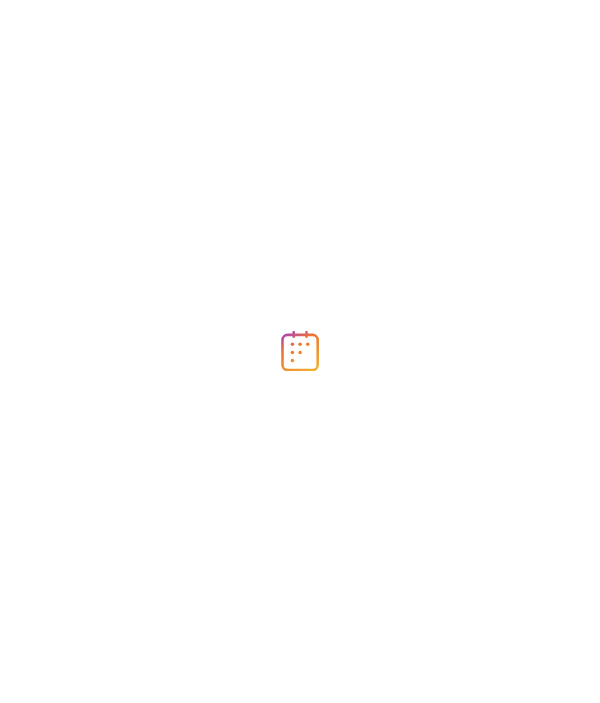 scroll, scrollTop: 0, scrollLeft: 0, axis: both 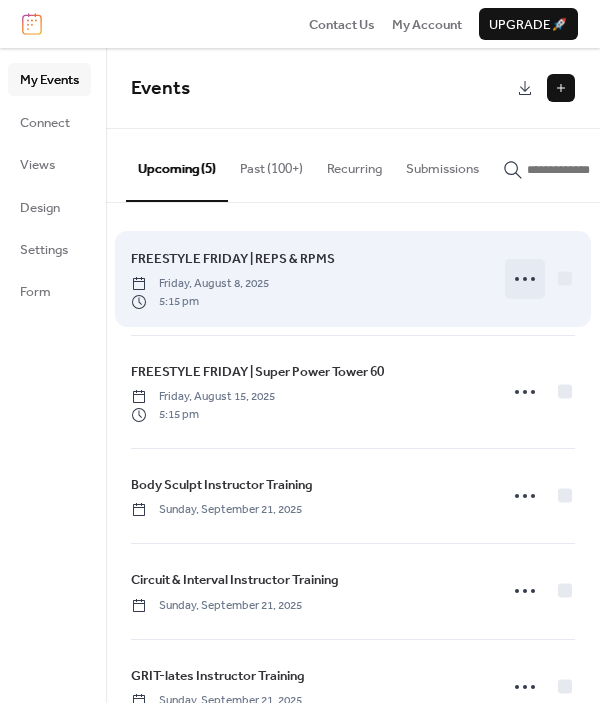 click 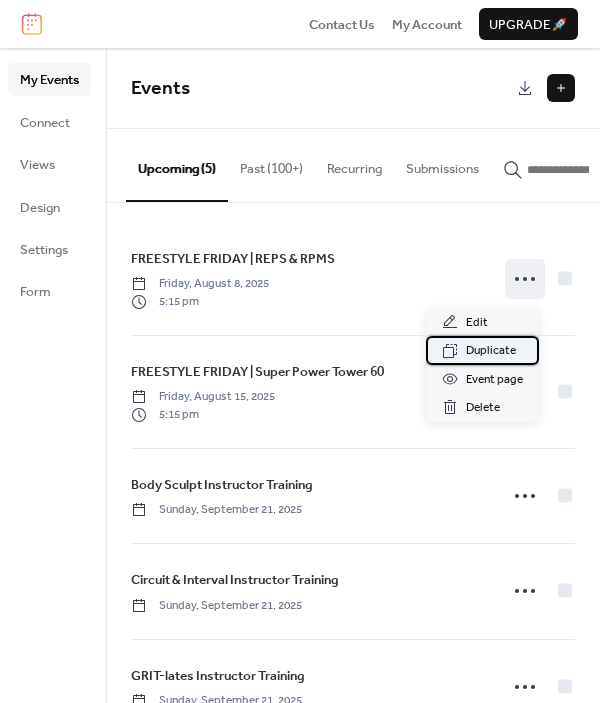 click on "Duplicate" at bounding box center (491, 351) 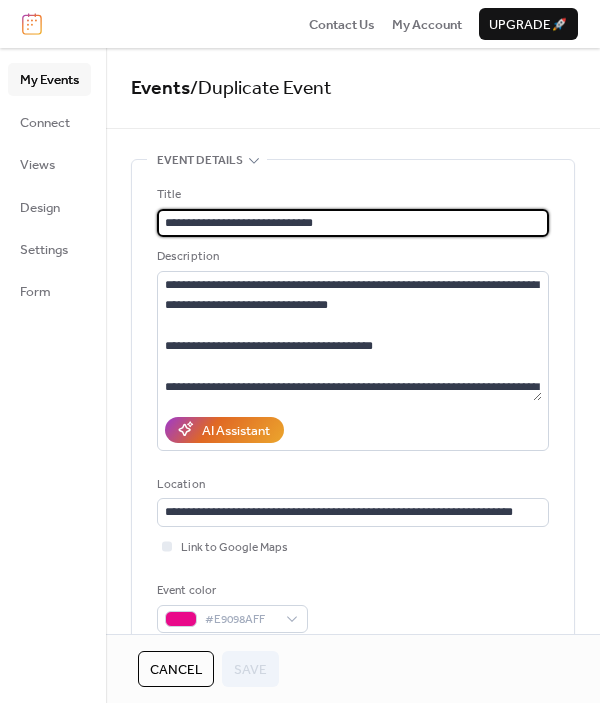 click on "**********" at bounding box center [353, 223] 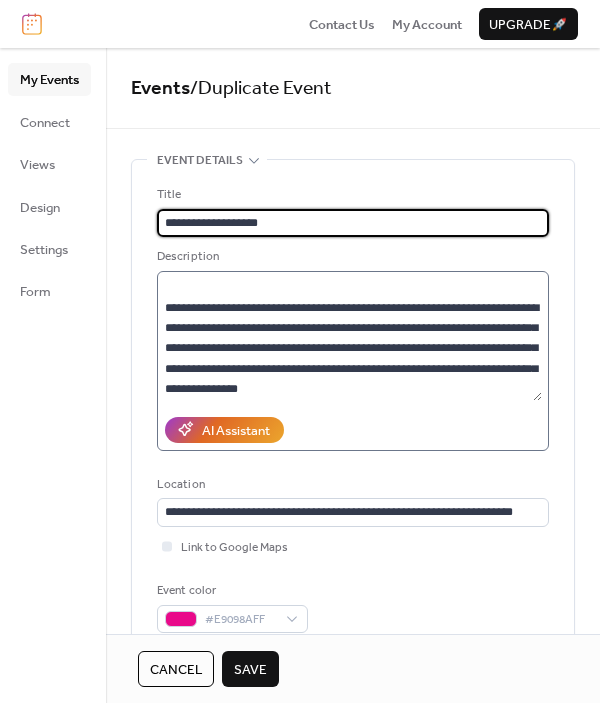 scroll, scrollTop: 78, scrollLeft: 0, axis: vertical 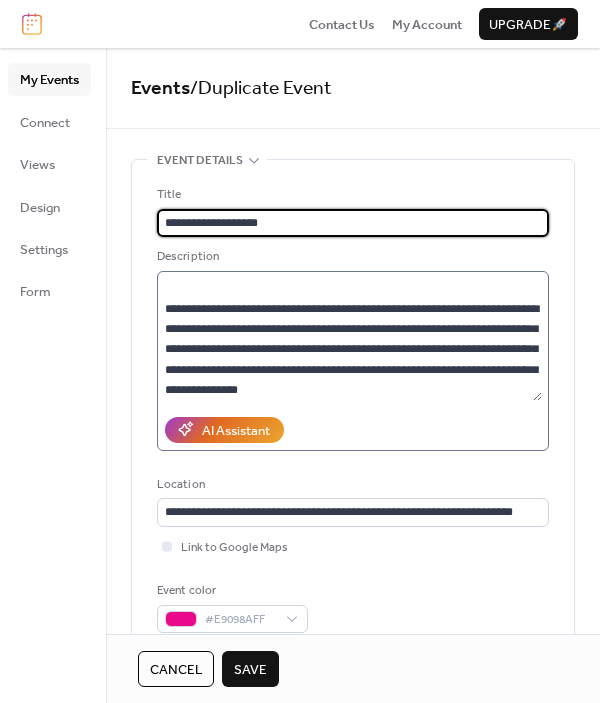 type on "**********" 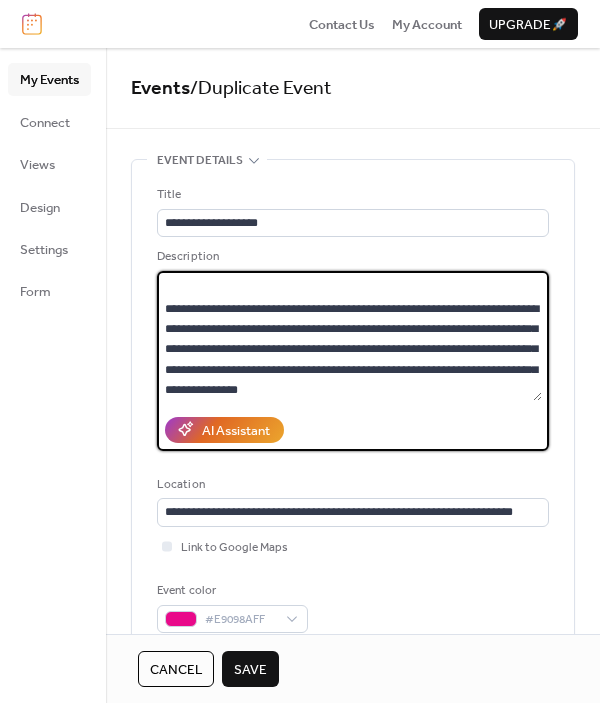 scroll, scrollTop: 0, scrollLeft: 0, axis: both 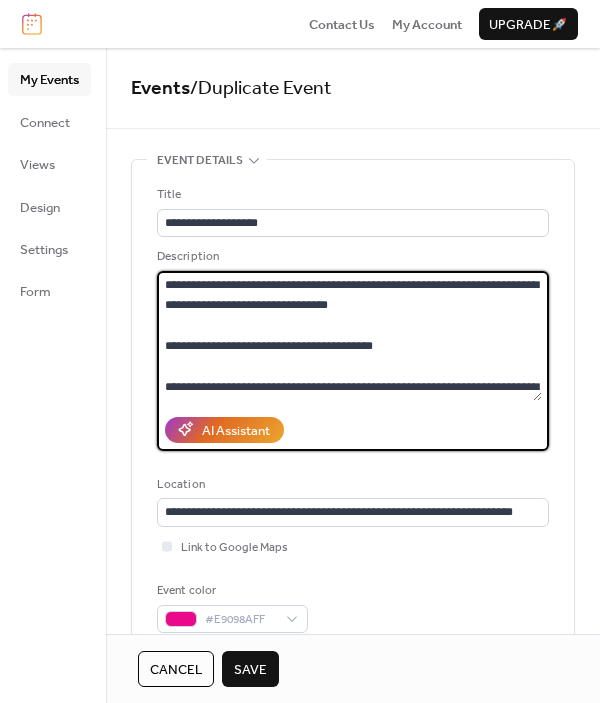 drag, startPoint x: 427, startPoint y: 385, endPoint x: 270, endPoint y: 188, distance: 251.9087 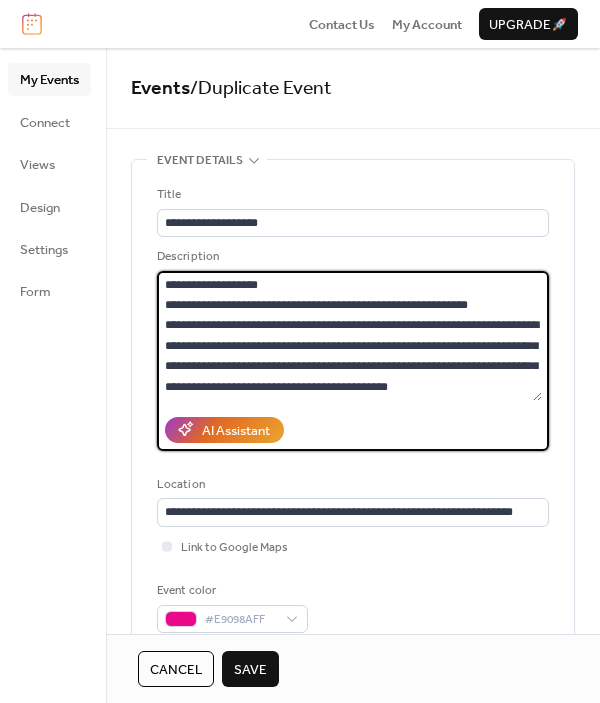 scroll, scrollTop: 0, scrollLeft: 0, axis: both 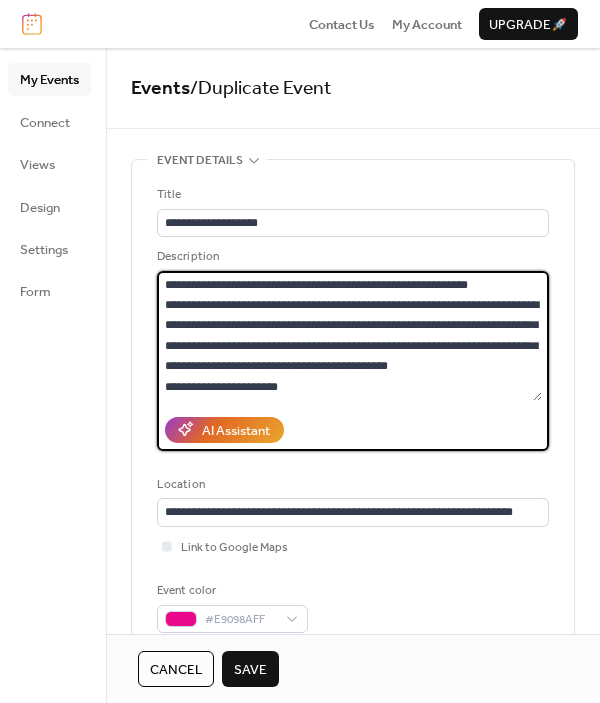 click at bounding box center [349, 336] 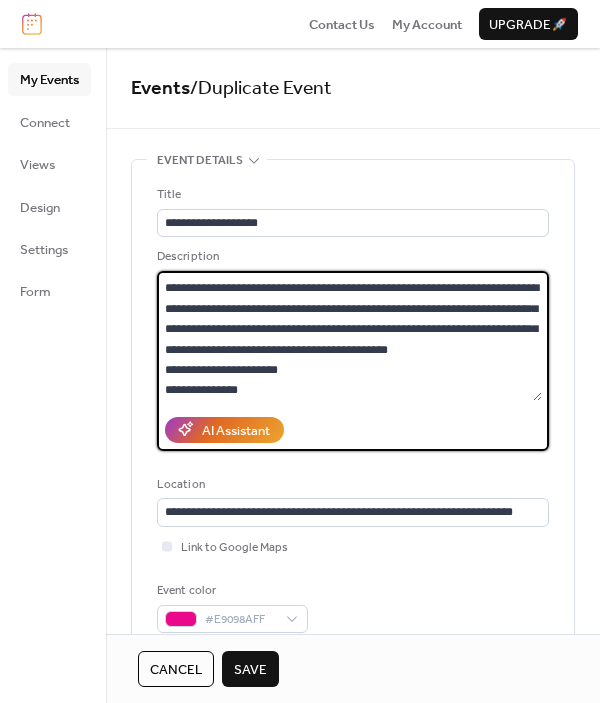 scroll, scrollTop: 54, scrollLeft: 0, axis: vertical 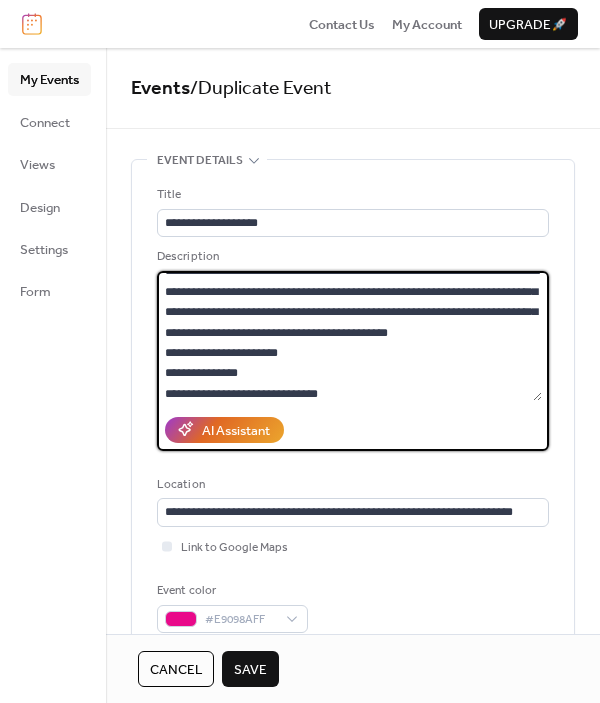 click at bounding box center [349, 336] 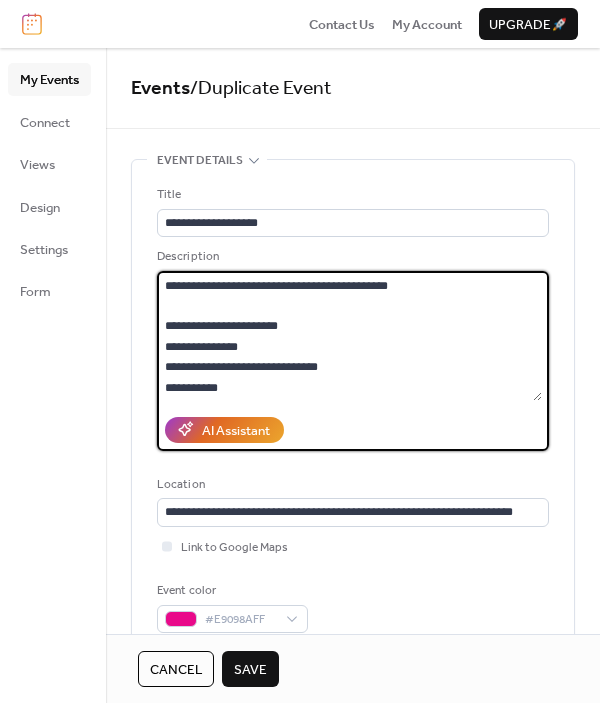 scroll, scrollTop: 125, scrollLeft: 0, axis: vertical 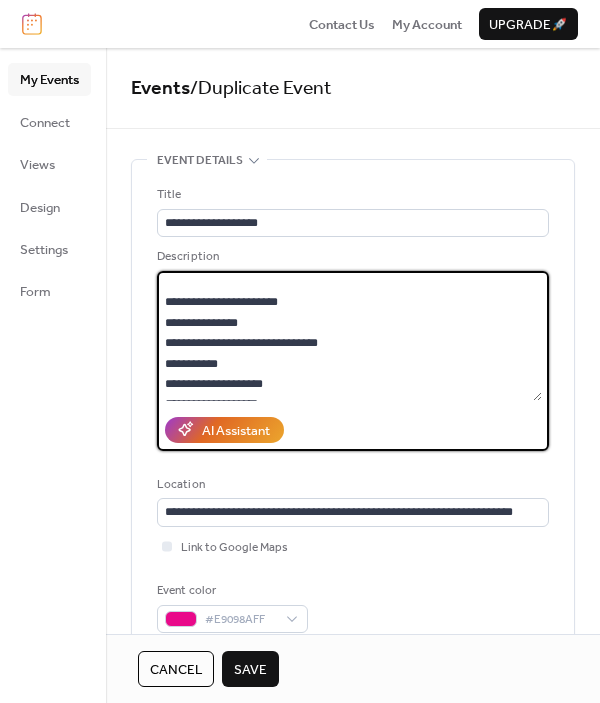 click at bounding box center [349, 336] 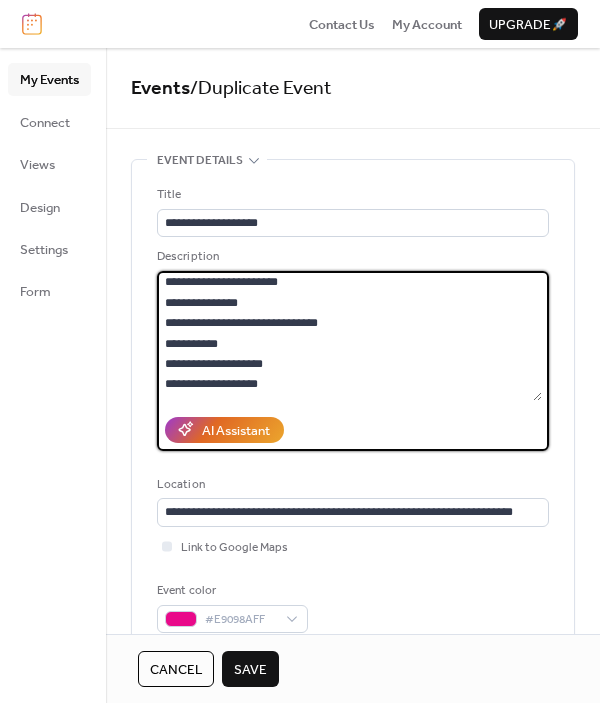 click at bounding box center [349, 336] 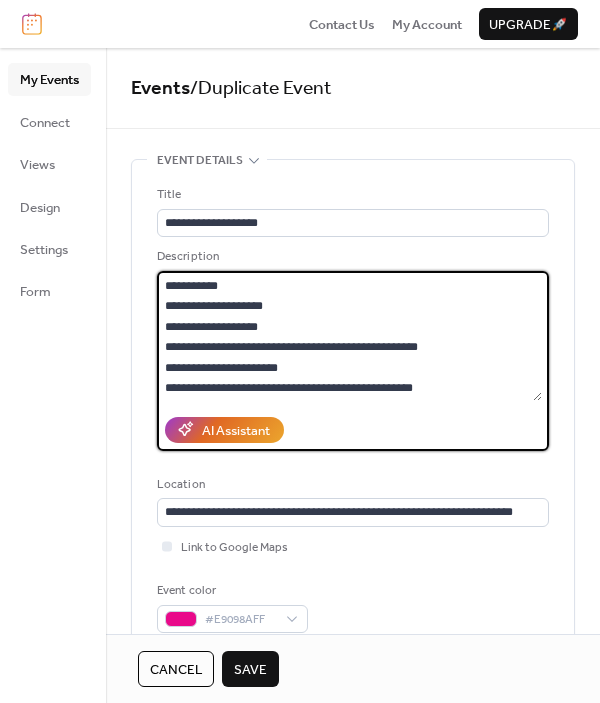 scroll, scrollTop: 235, scrollLeft: 0, axis: vertical 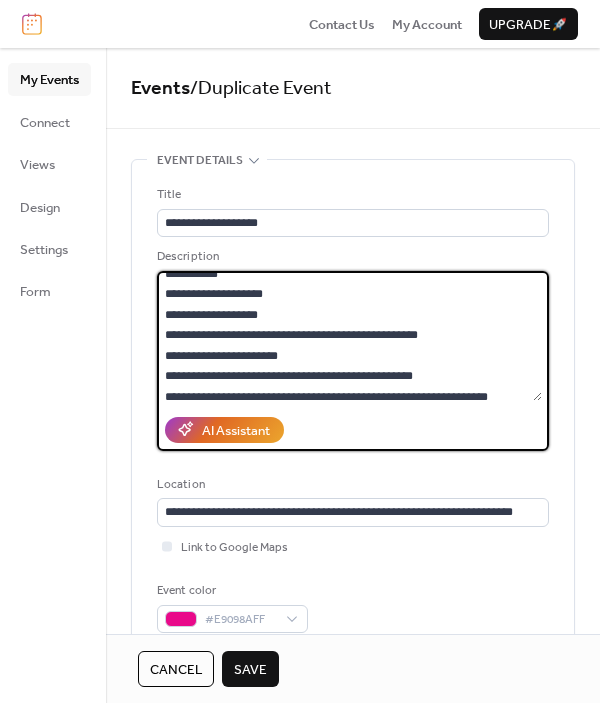 click at bounding box center (349, 336) 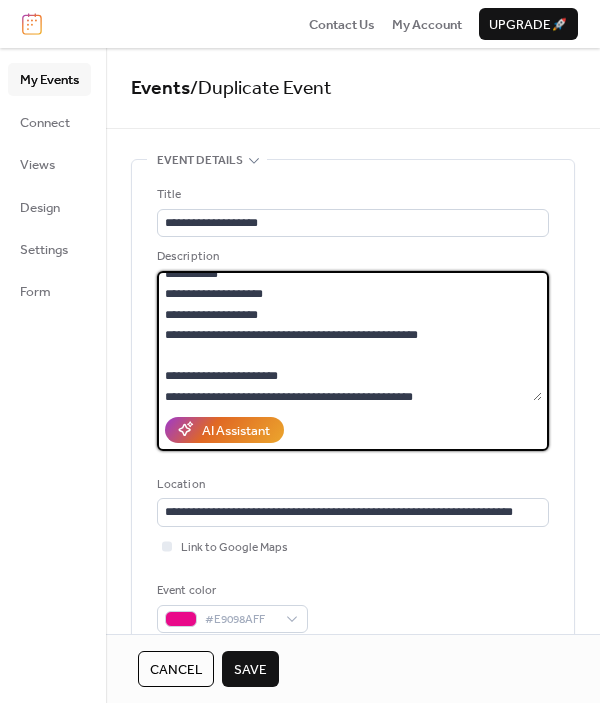 click at bounding box center (349, 336) 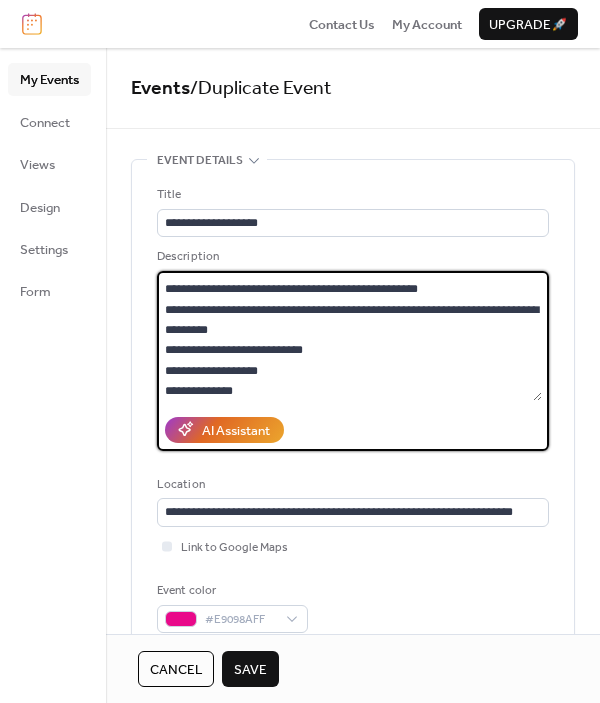 scroll, scrollTop: 428, scrollLeft: 0, axis: vertical 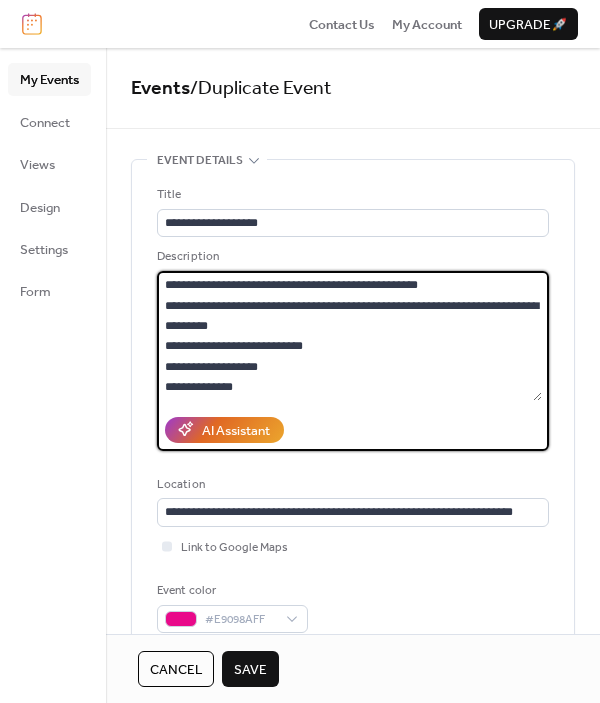 click at bounding box center (349, 336) 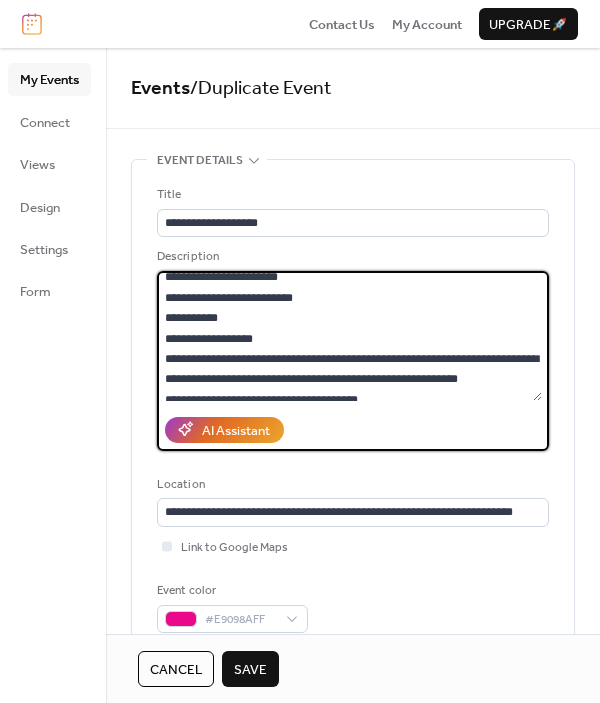 scroll, scrollTop: 598, scrollLeft: 0, axis: vertical 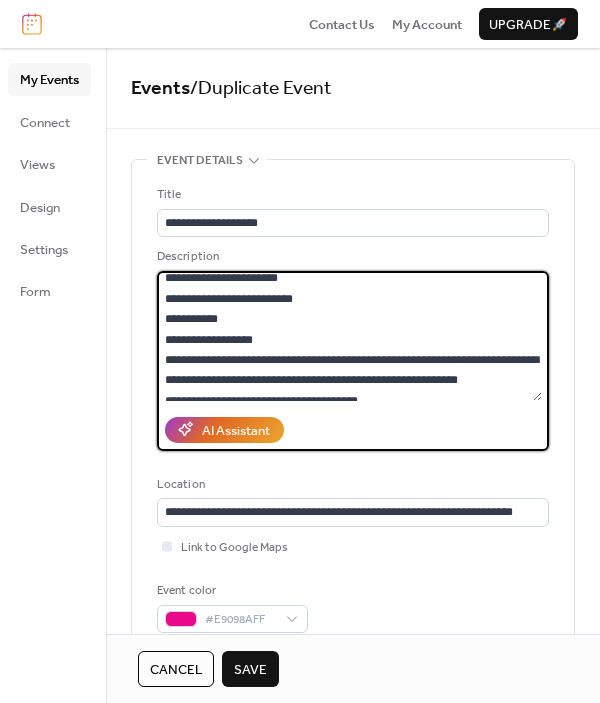 click at bounding box center (349, 336) 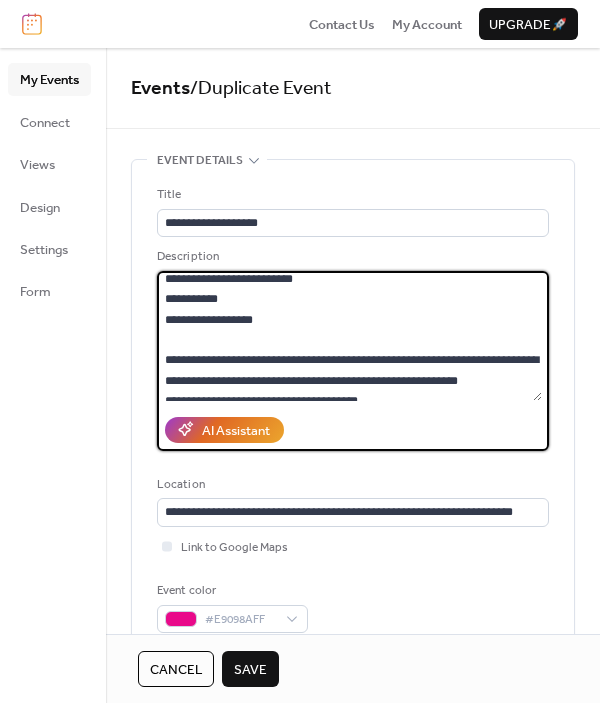 click at bounding box center (349, 336) 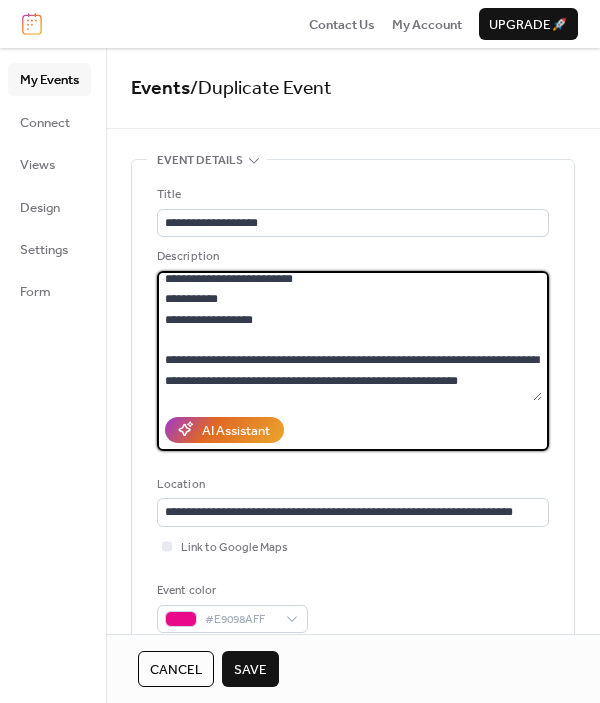 scroll, scrollTop: 635, scrollLeft: 0, axis: vertical 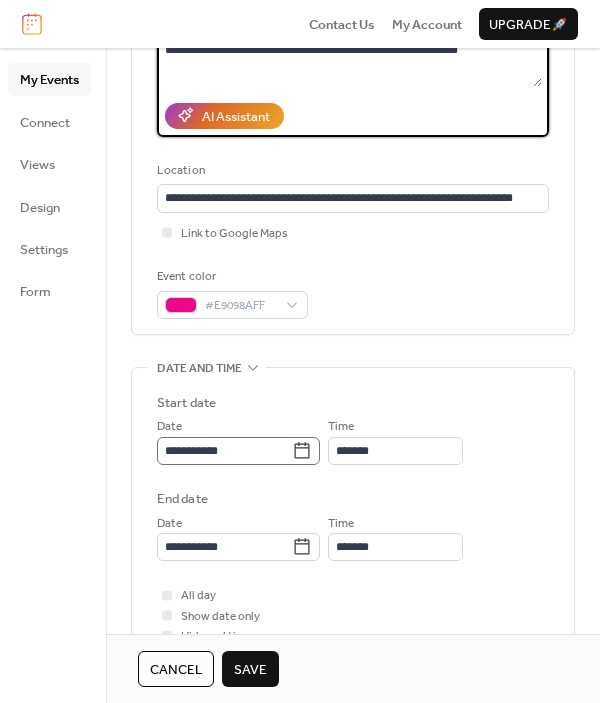 type on "**********" 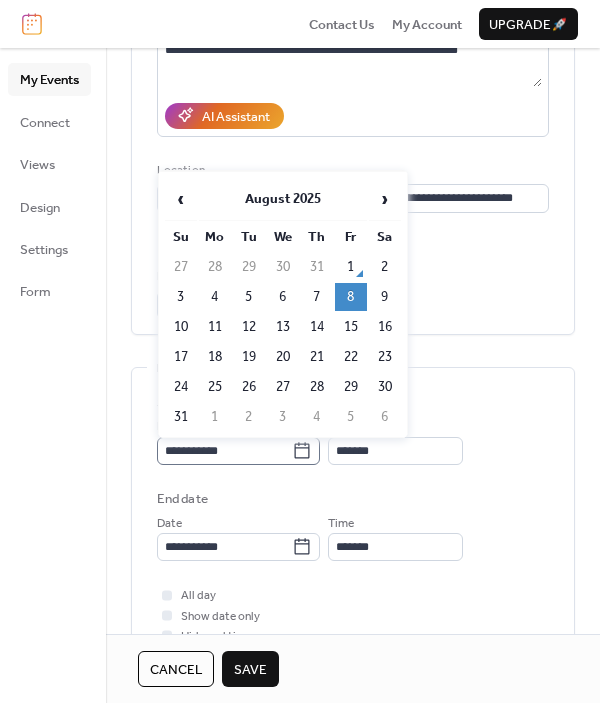 click 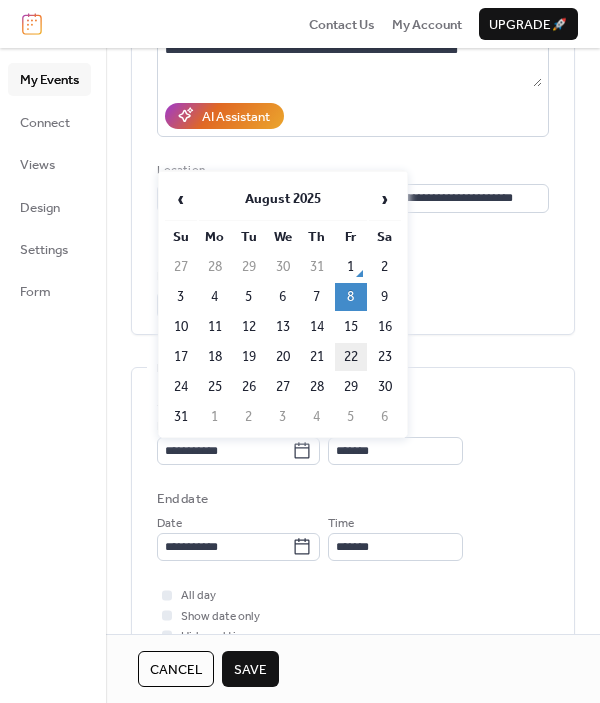 click on "22" at bounding box center (351, 357) 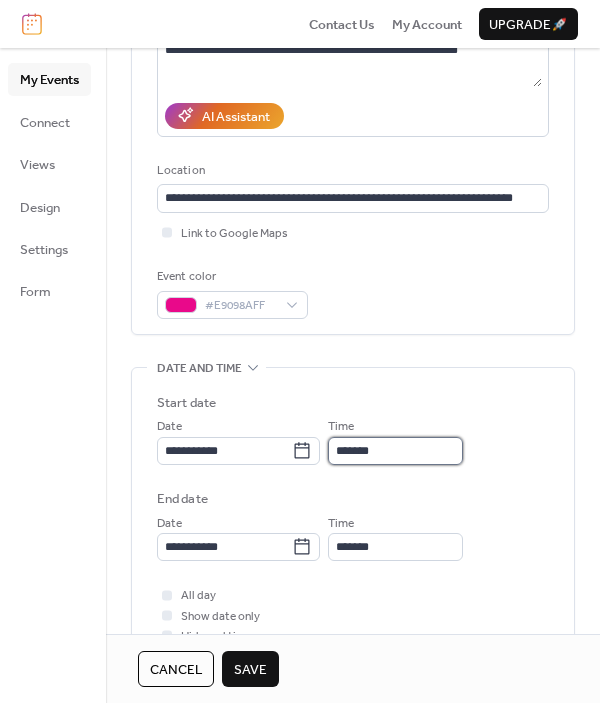 click on "*******" at bounding box center [395, 451] 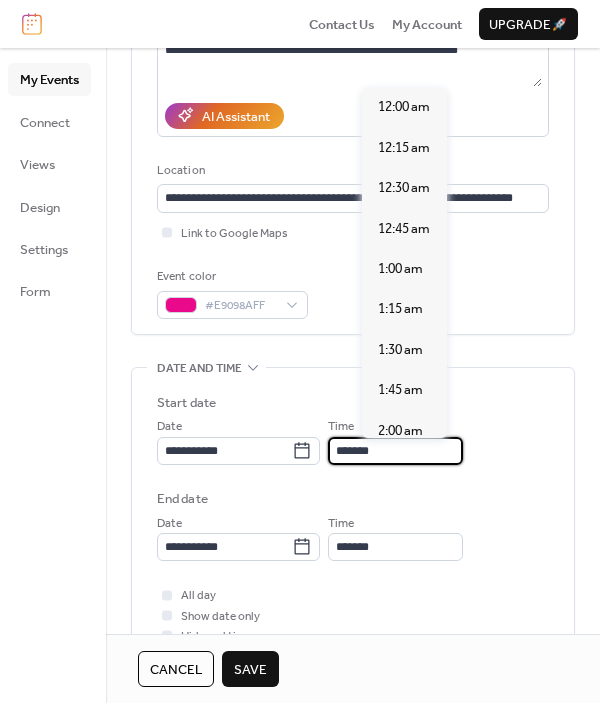 scroll, scrollTop: 2691, scrollLeft: 0, axis: vertical 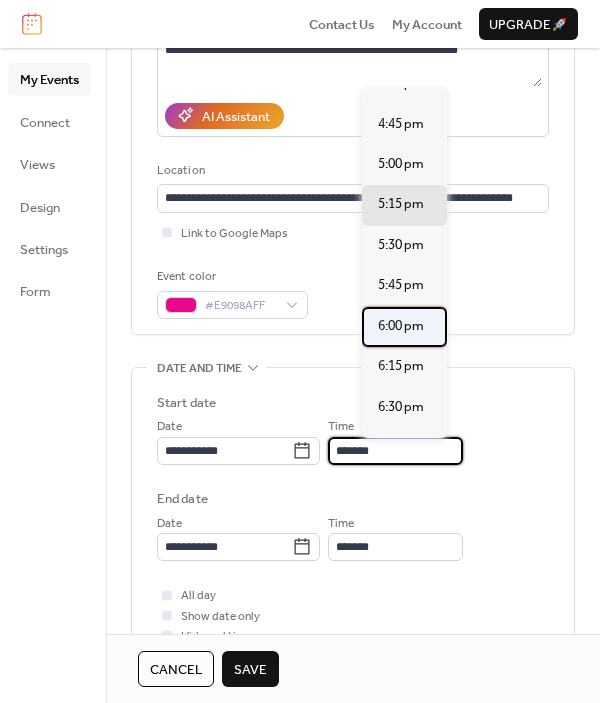 click on "6:00 pm" at bounding box center (401, 326) 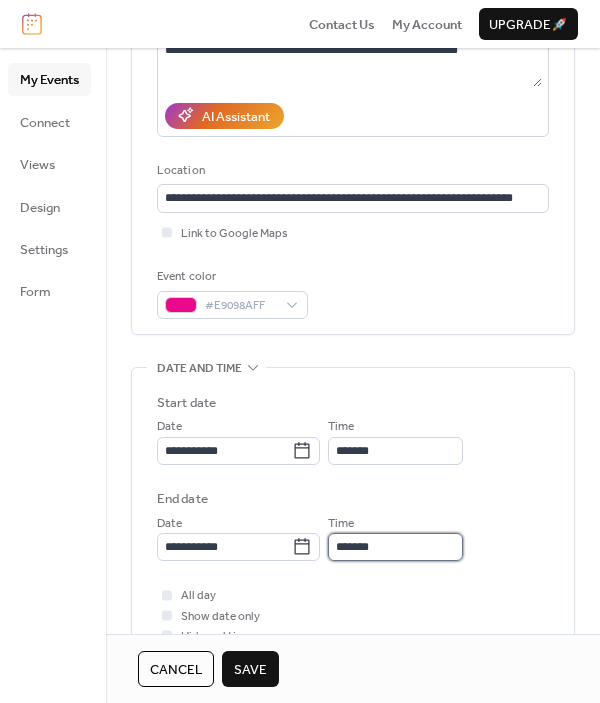 click on "*******" at bounding box center (395, 547) 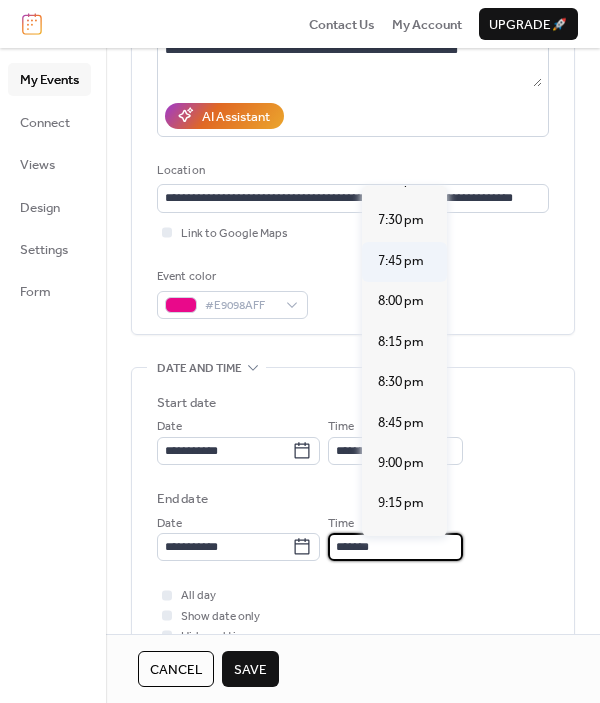 scroll, scrollTop: 189, scrollLeft: 0, axis: vertical 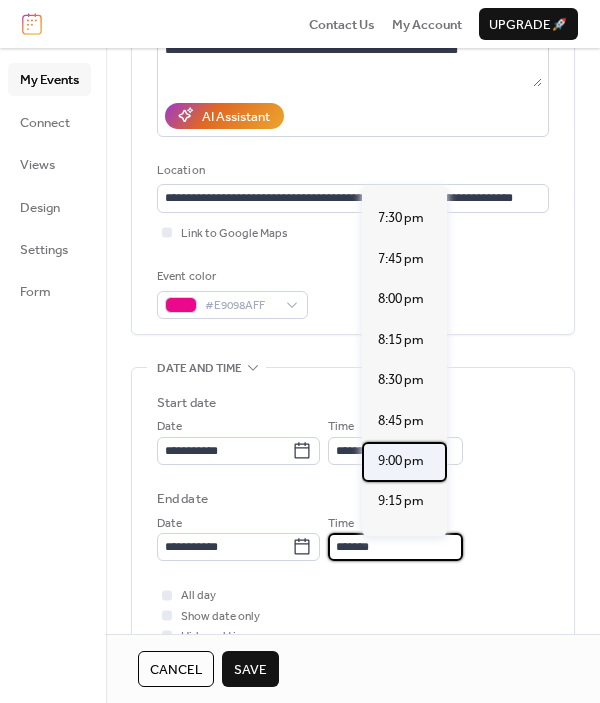 click on "9:00 pm" at bounding box center [401, 461] 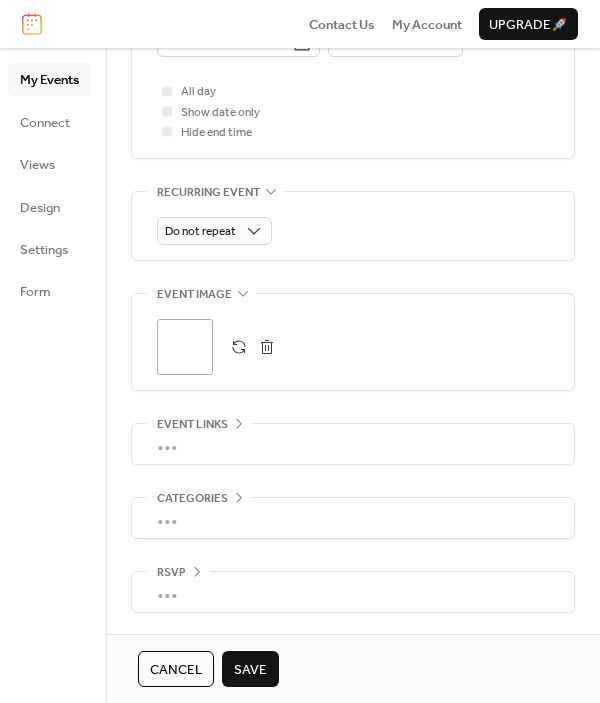 scroll, scrollTop: 821, scrollLeft: 0, axis: vertical 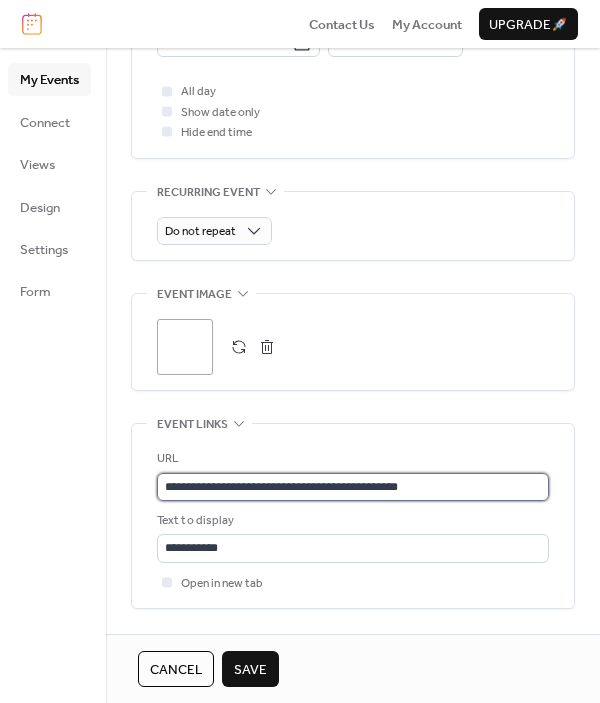 click on "**********" 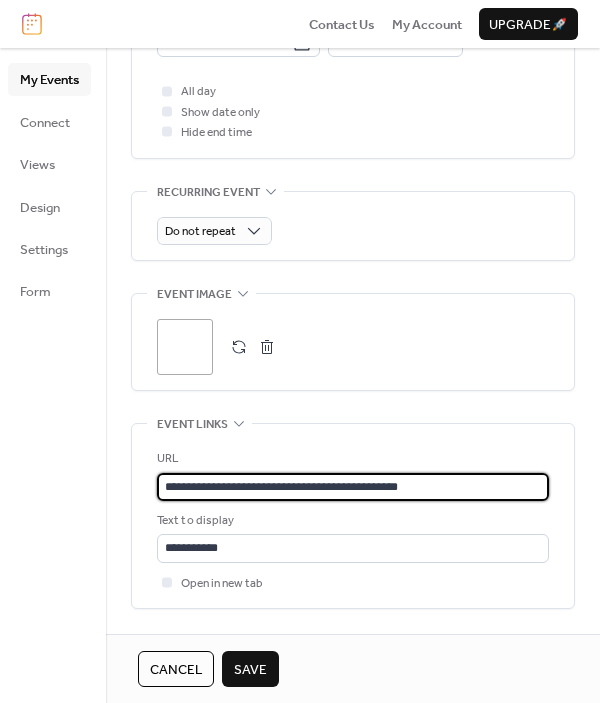 click on "**********" at bounding box center (353, 487) 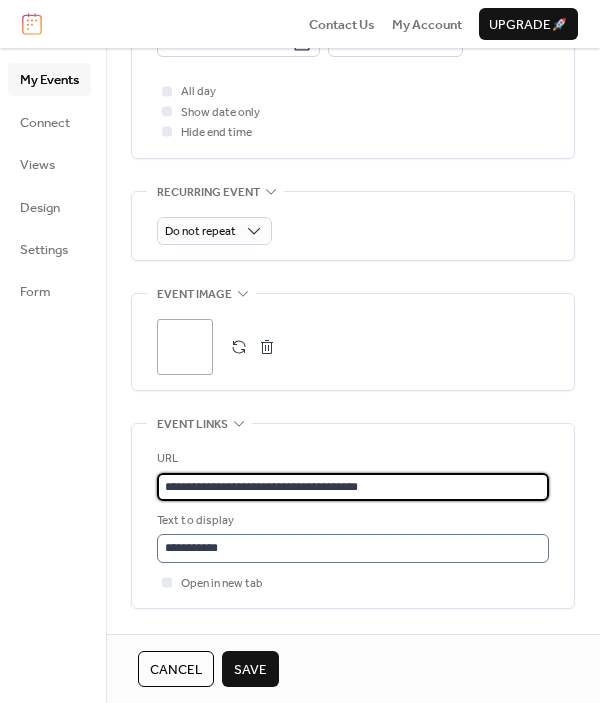 type on "**********" 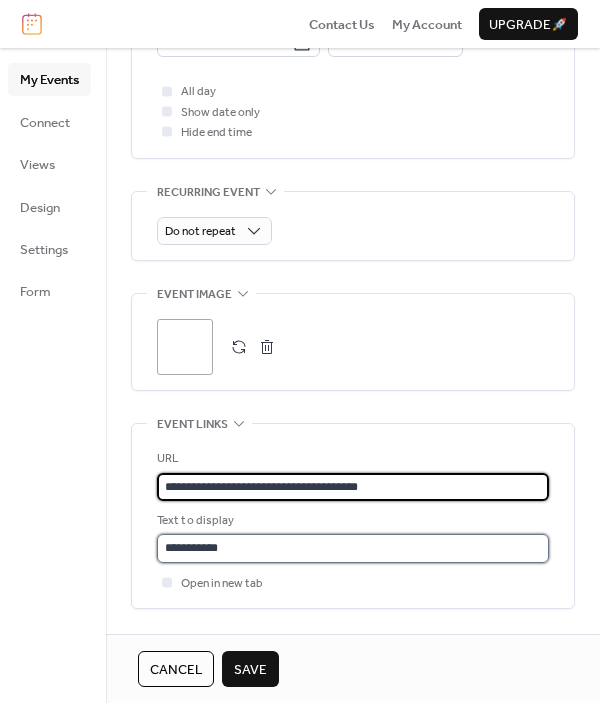 click on "**********" at bounding box center [353, 548] 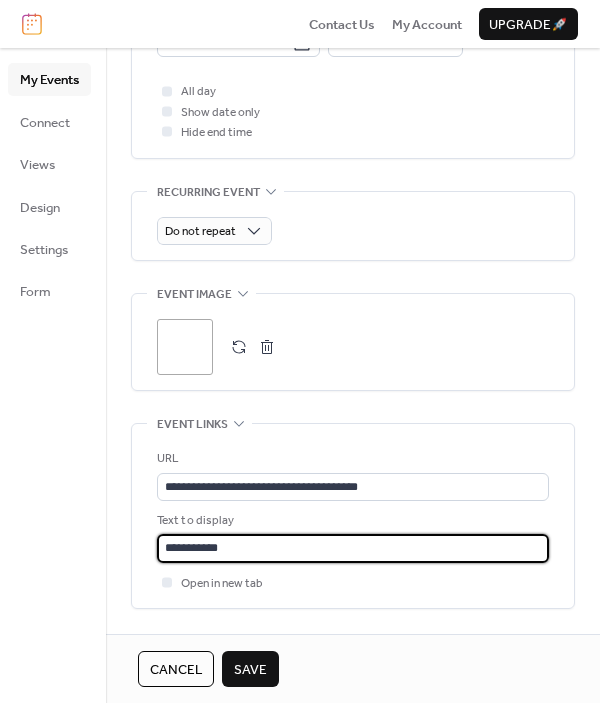 click on "**********" at bounding box center [353, 548] 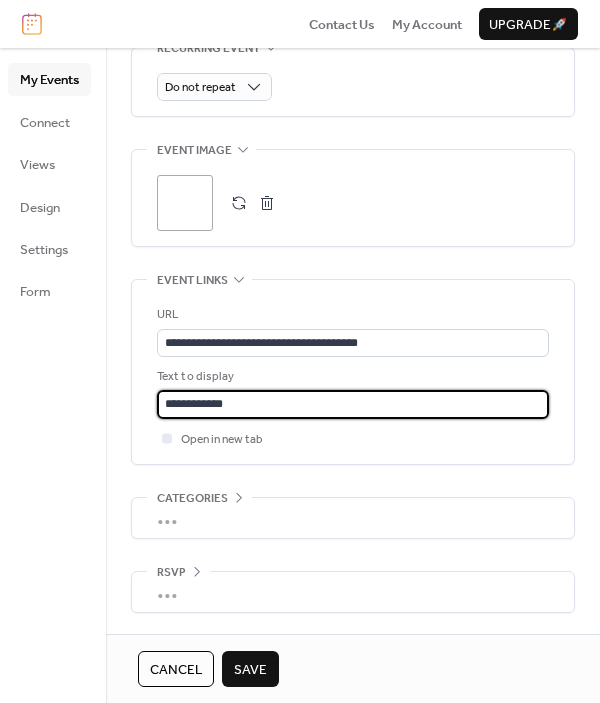scroll, scrollTop: 969, scrollLeft: 0, axis: vertical 